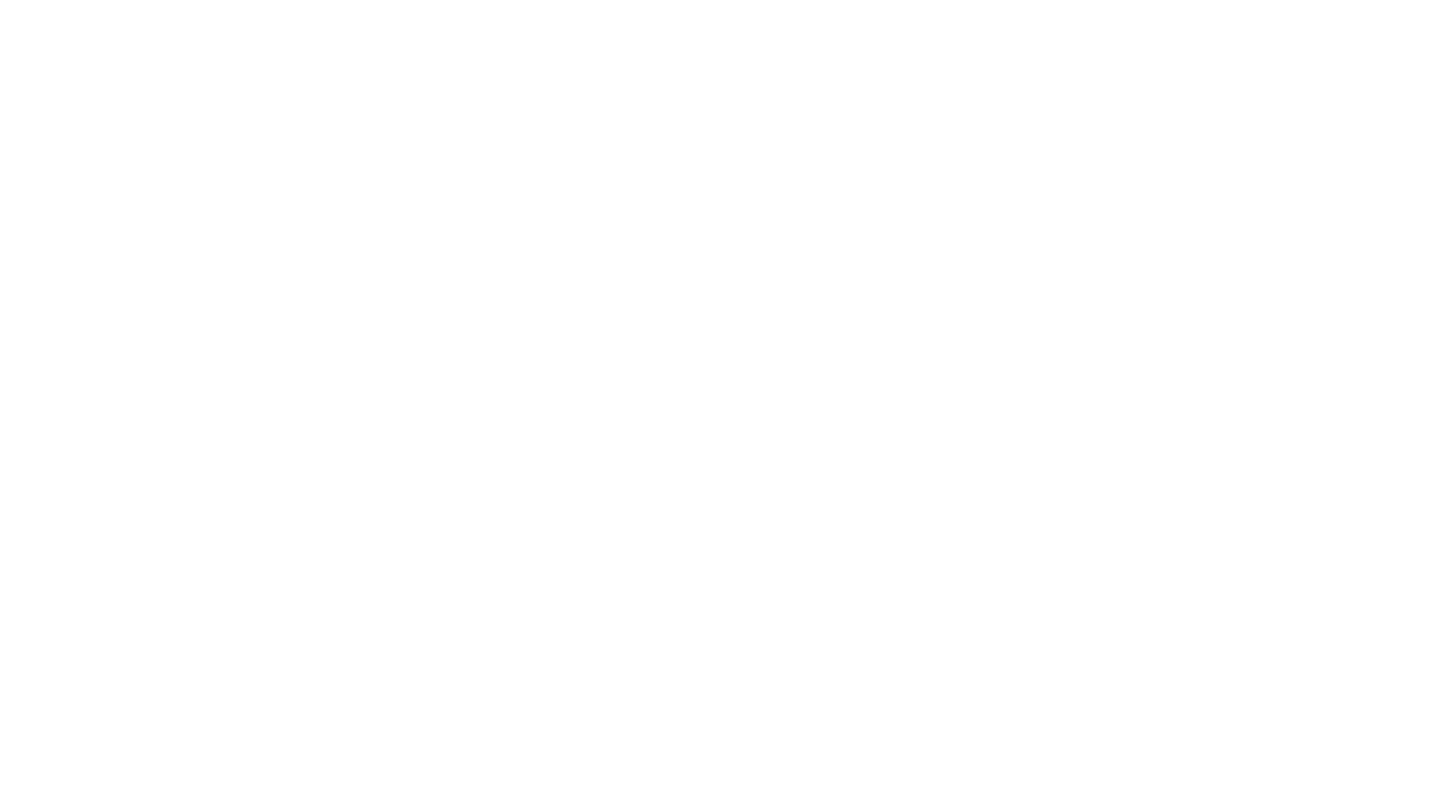 scroll, scrollTop: 0, scrollLeft: 0, axis: both 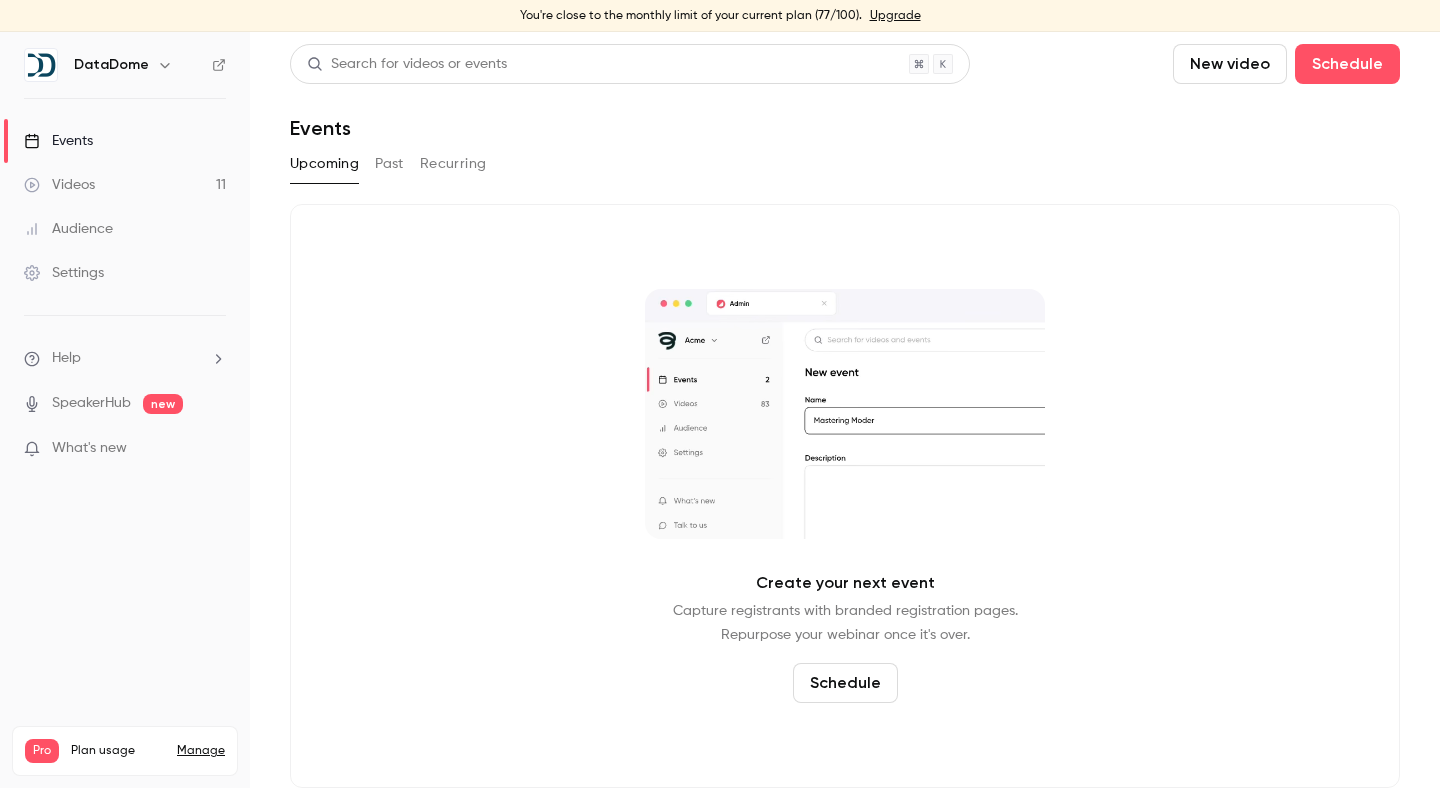 click on "Videos 11" at bounding box center [125, 185] 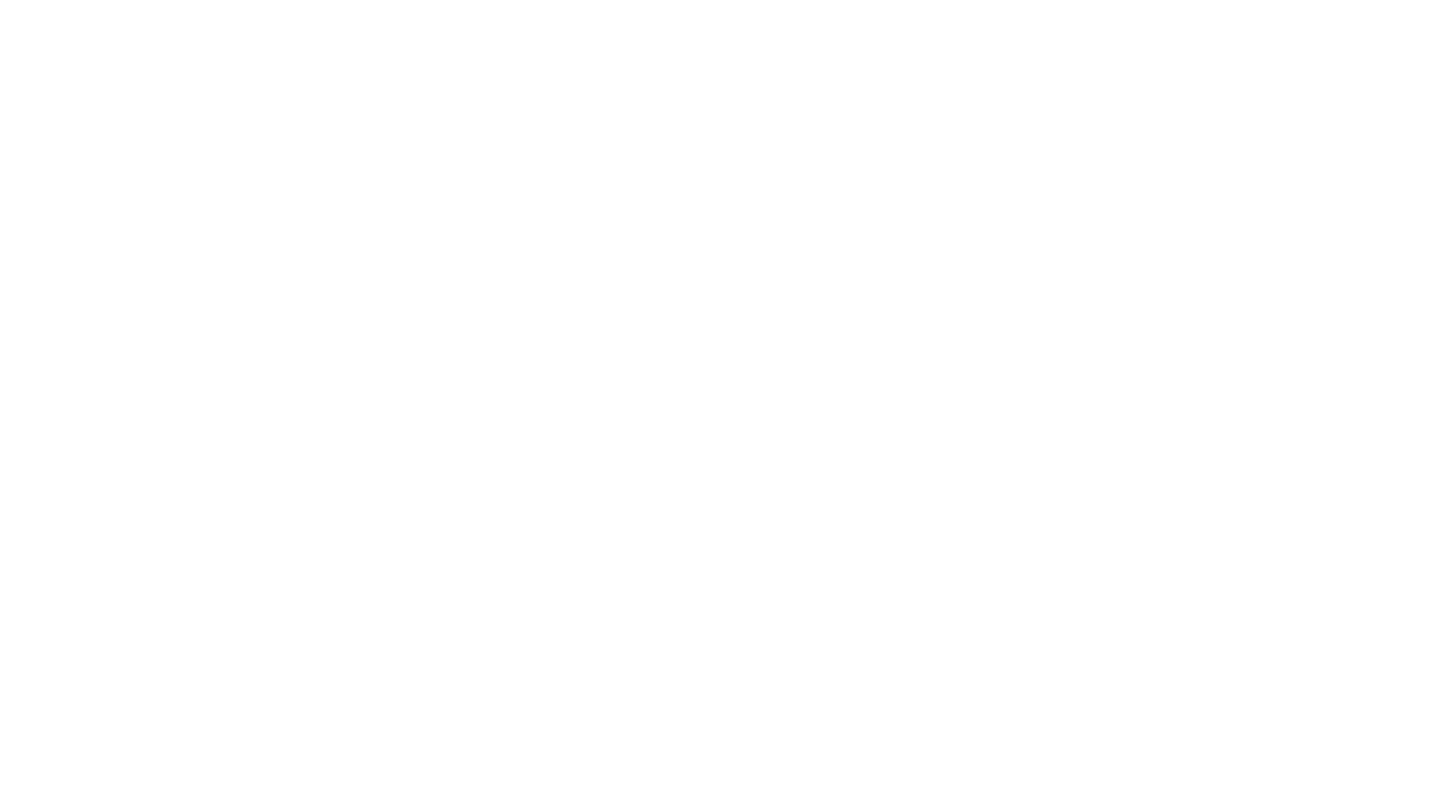 scroll, scrollTop: 0, scrollLeft: 0, axis: both 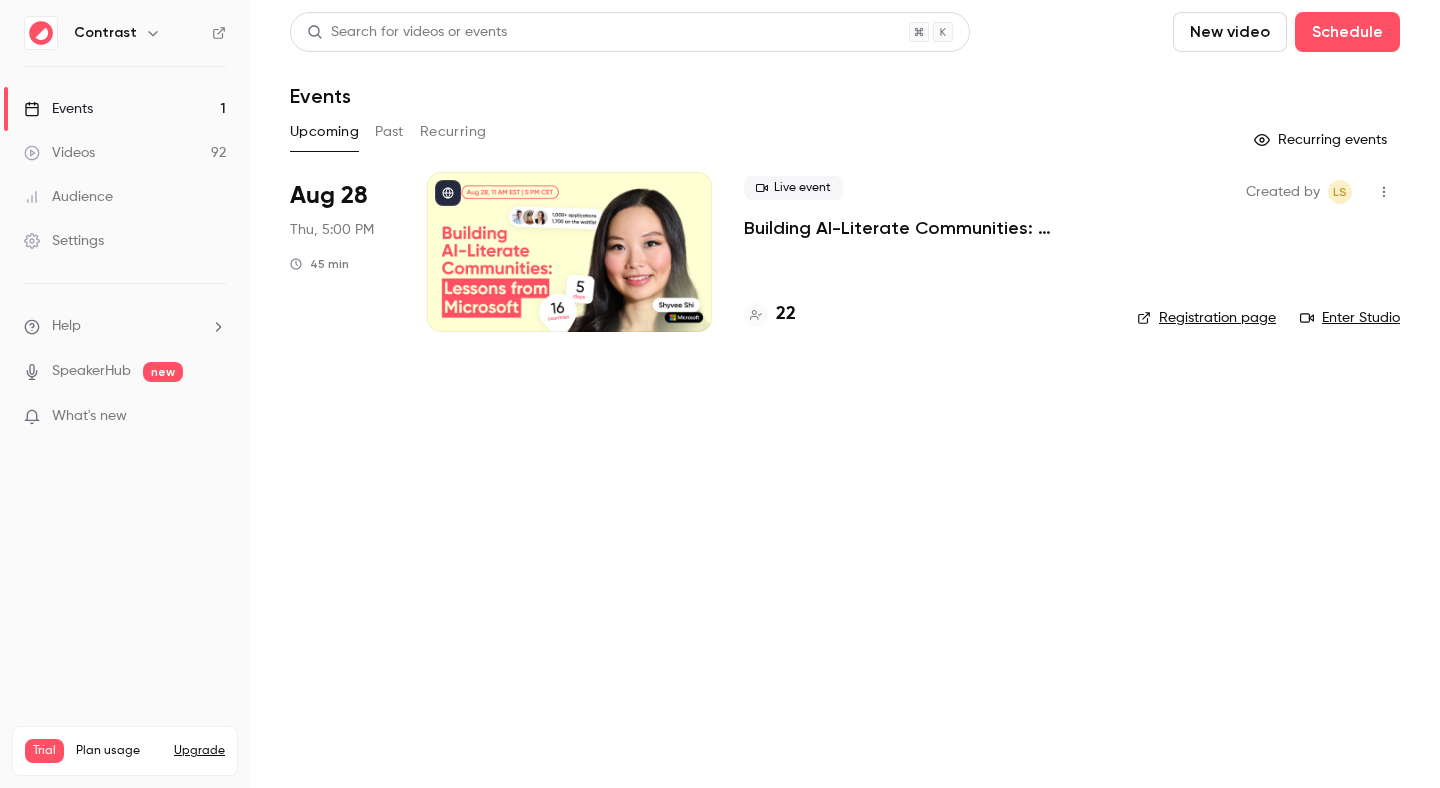 click on "Videos 92" at bounding box center [125, 153] 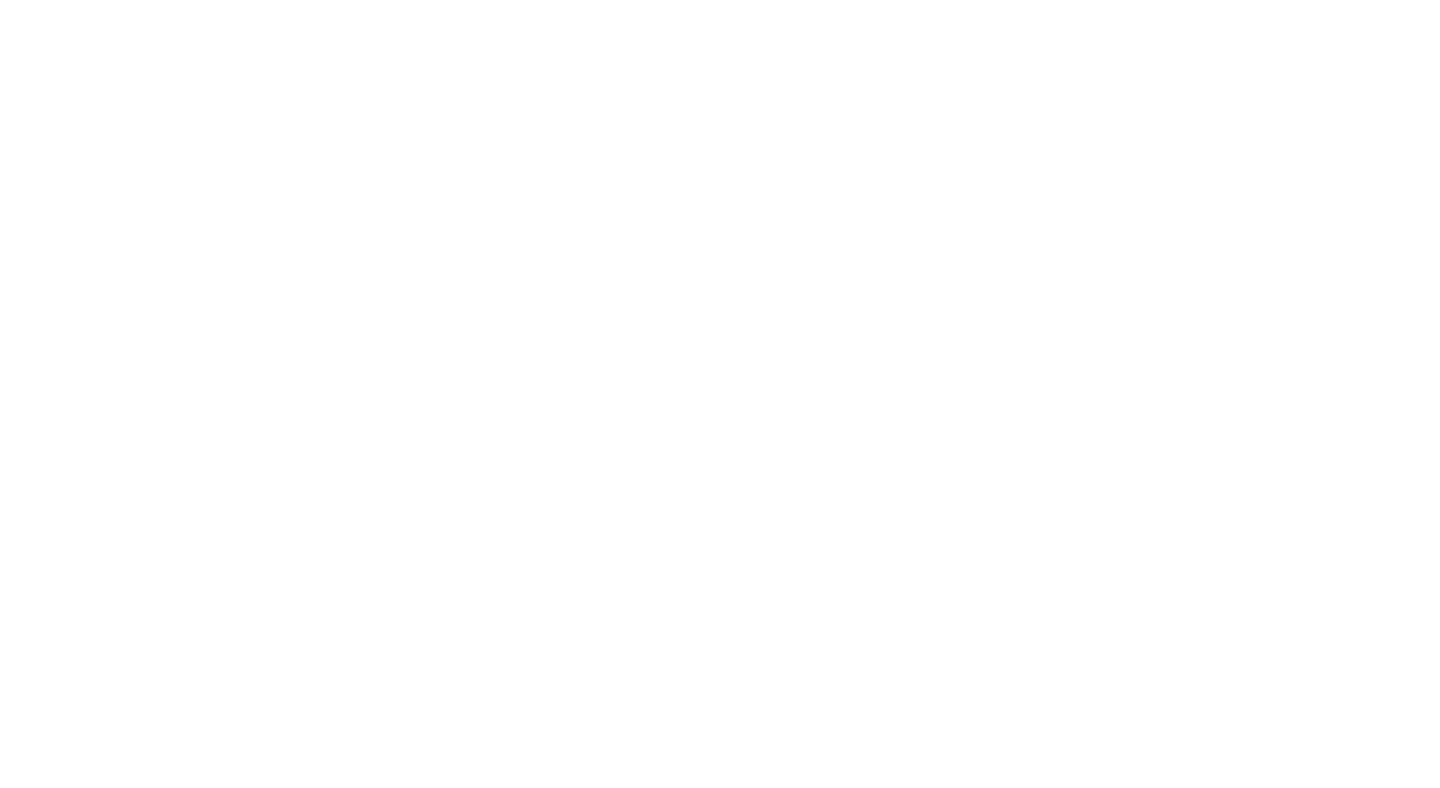 scroll, scrollTop: 0, scrollLeft: 0, axis: both 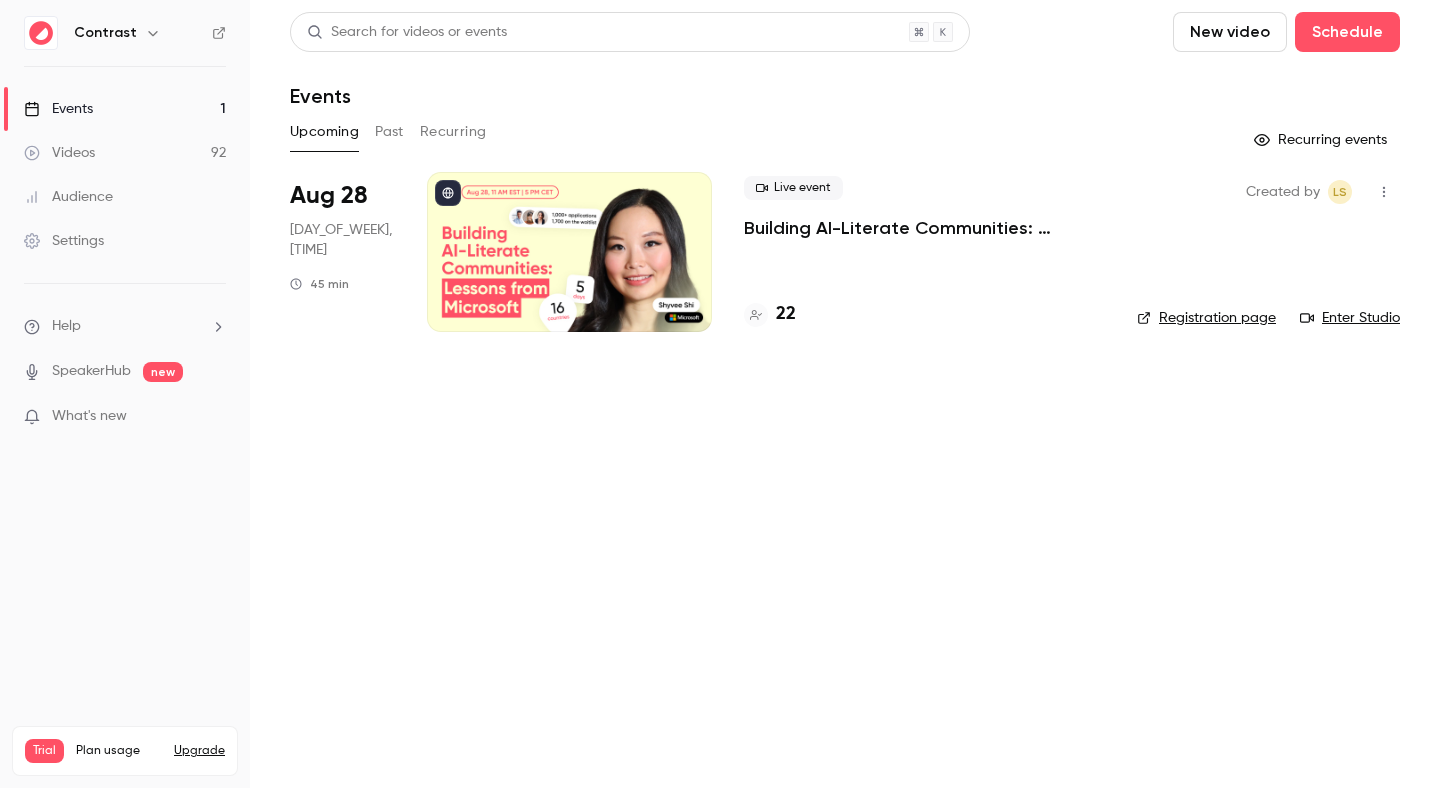click on "Videos 92" at bounding box center (125, 153) 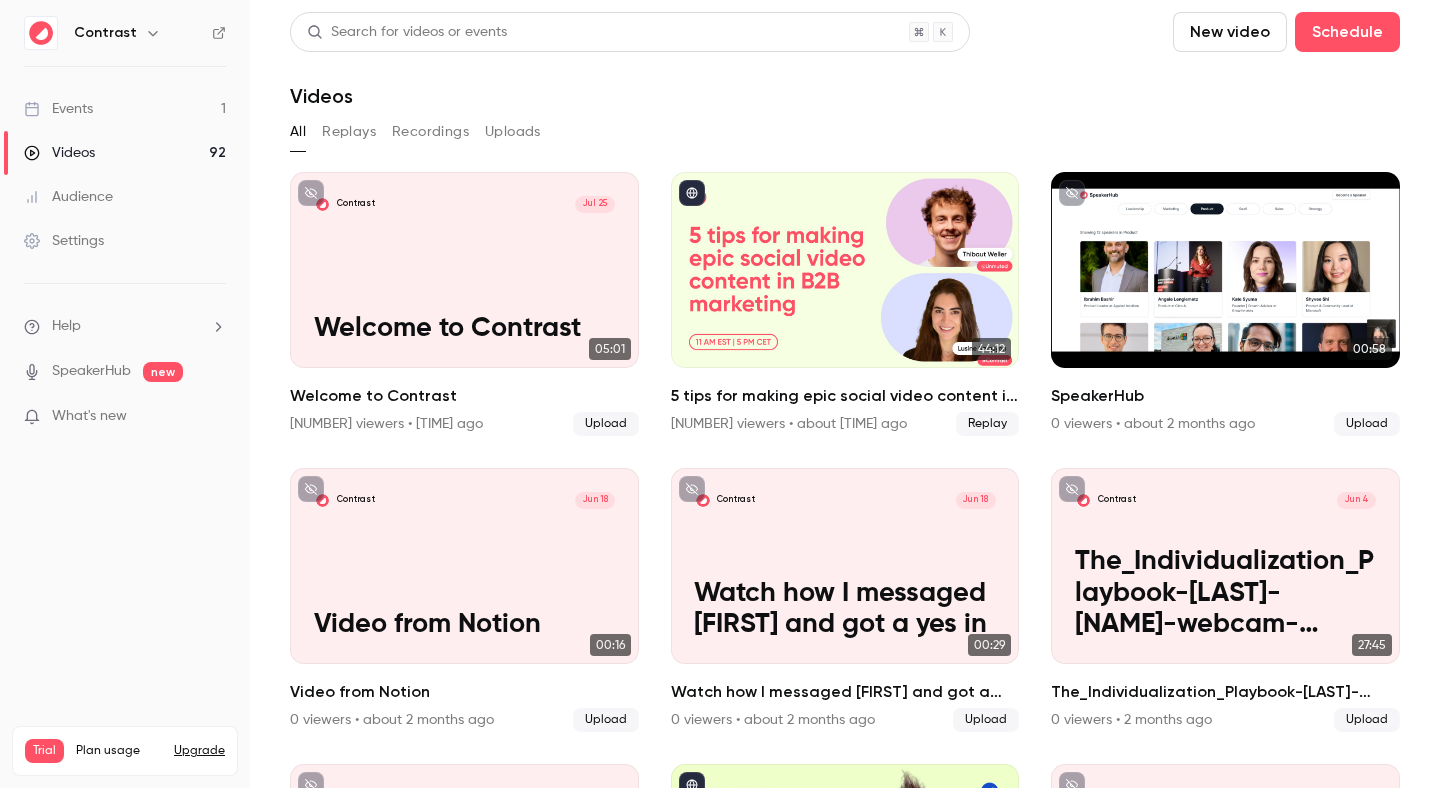 click 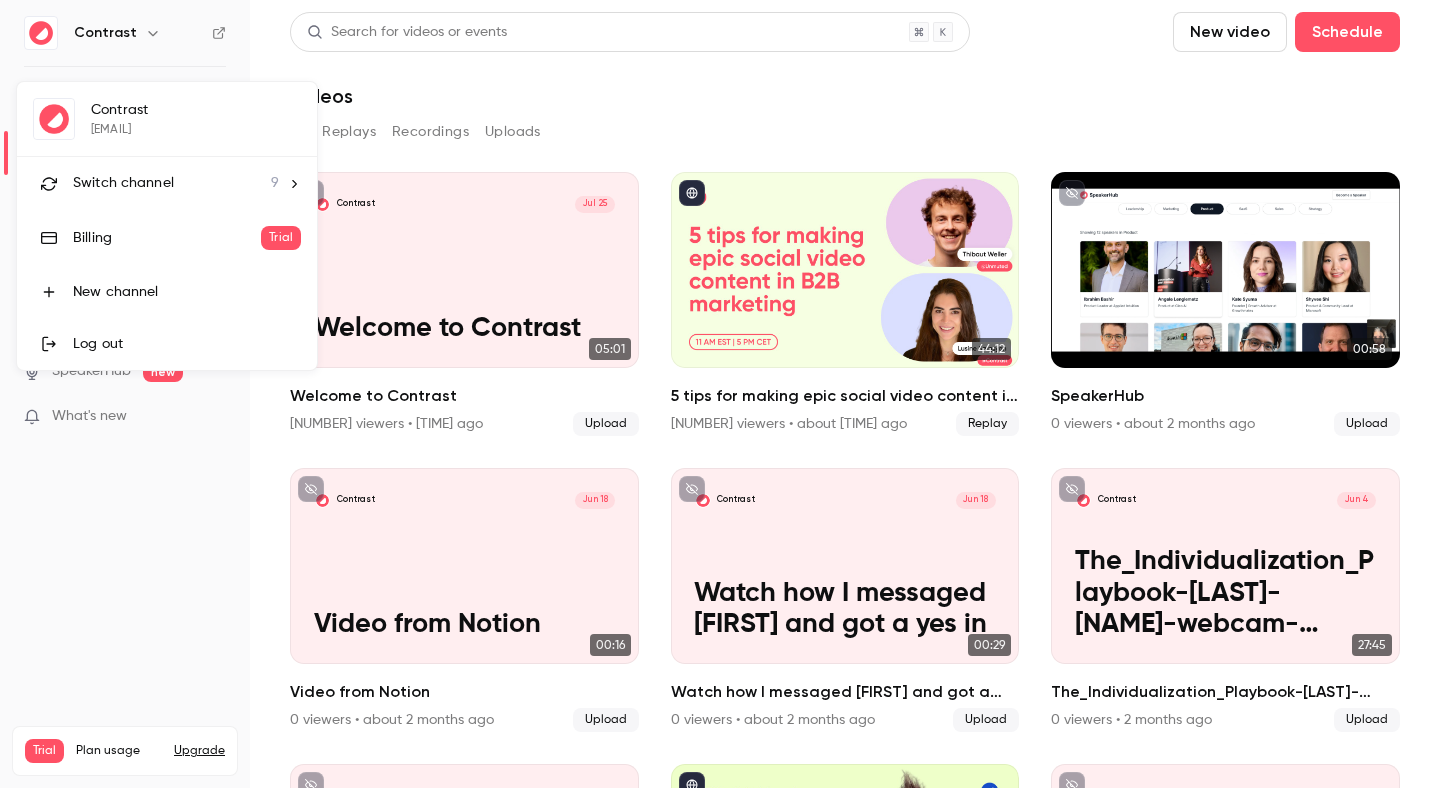 click on "Switch channel" at bounding box center (123, 183) 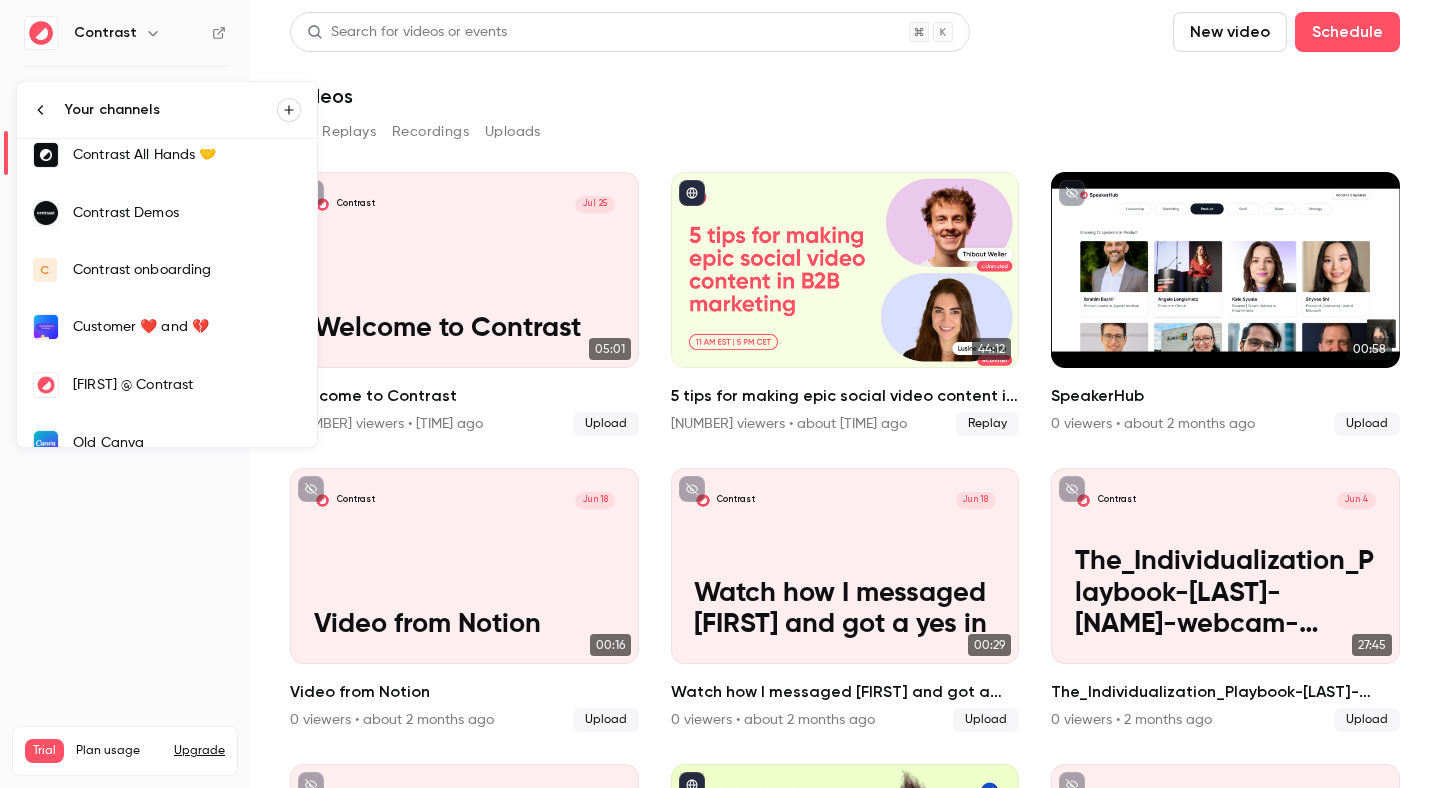 scroll, scrollTop: 210, scrollLeft: 0, axis: vertical 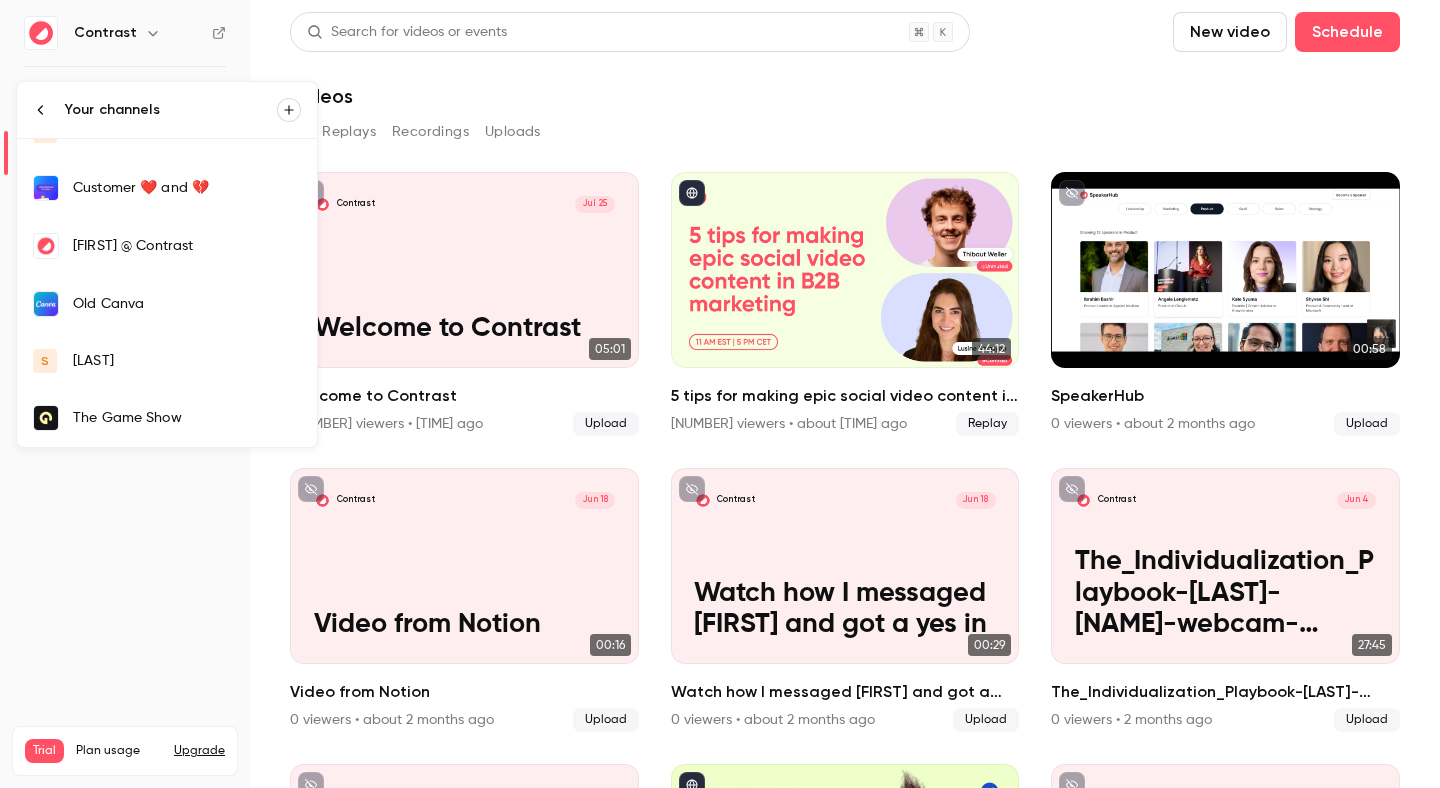 click on "[LAST]" at bounding box center [187, 361] 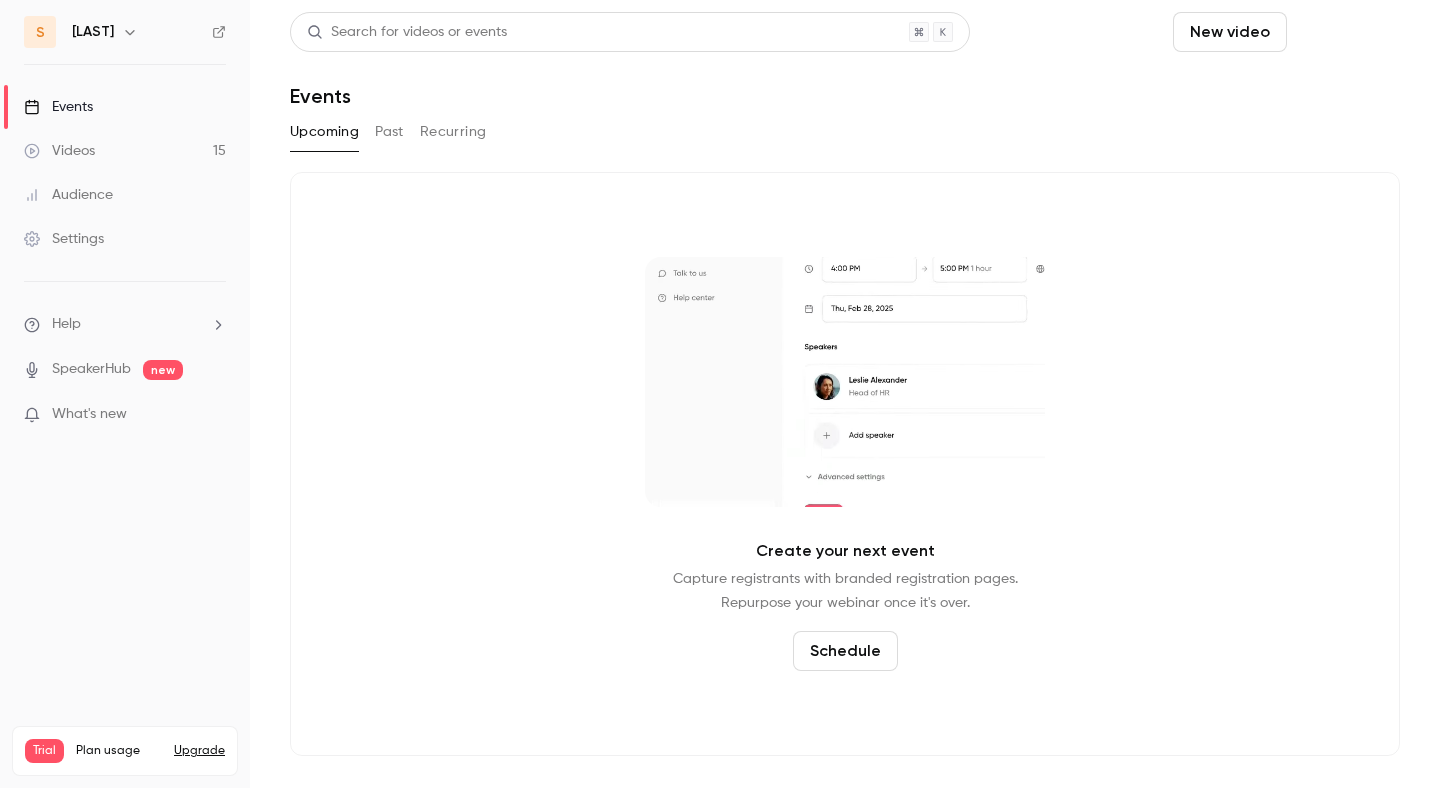 click on "Schedule" at bounding box center [1347, 32] 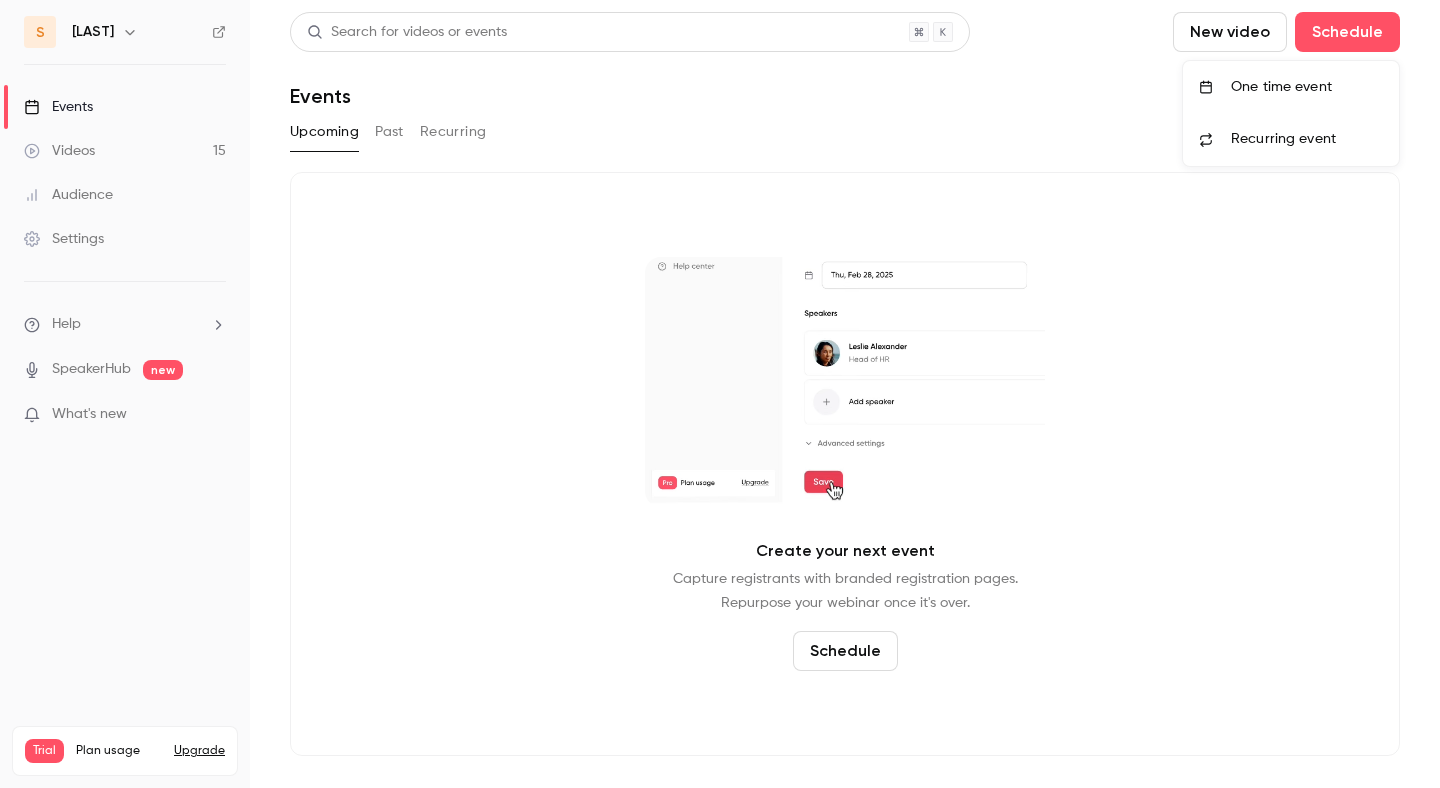 click on "One time event" at bounding box center [1307, 87] 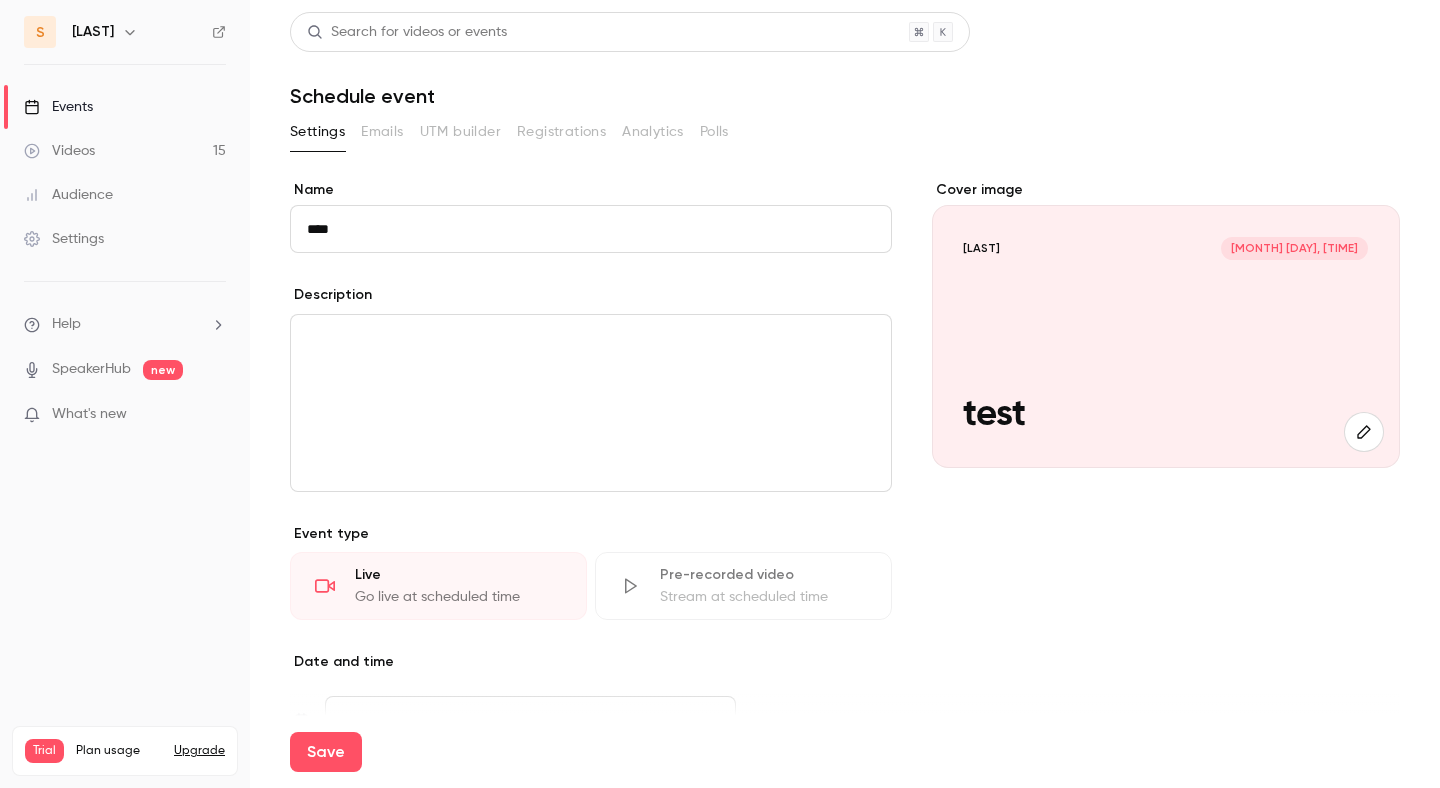 type on "****" 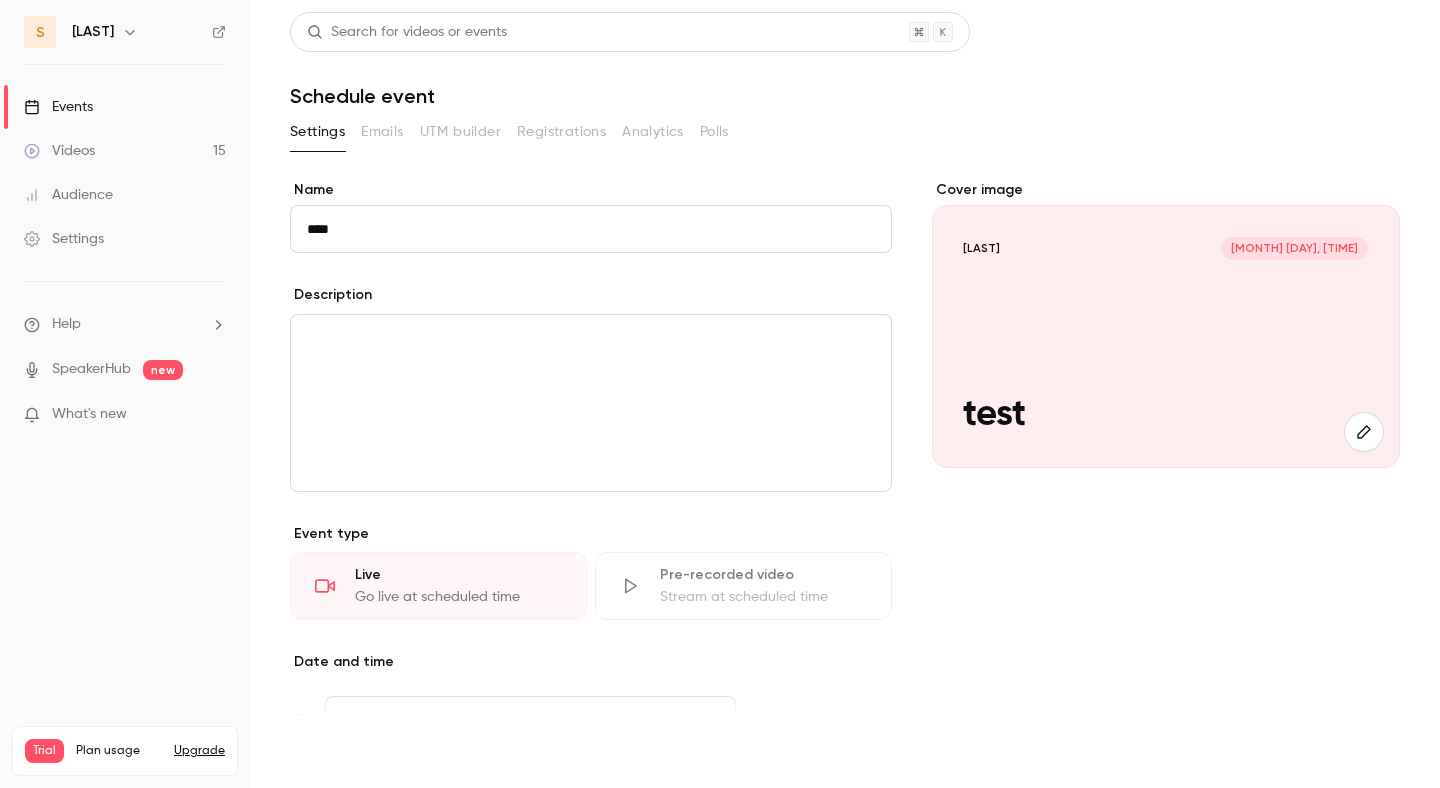 click on "Save" at bounding box center [326, 752] 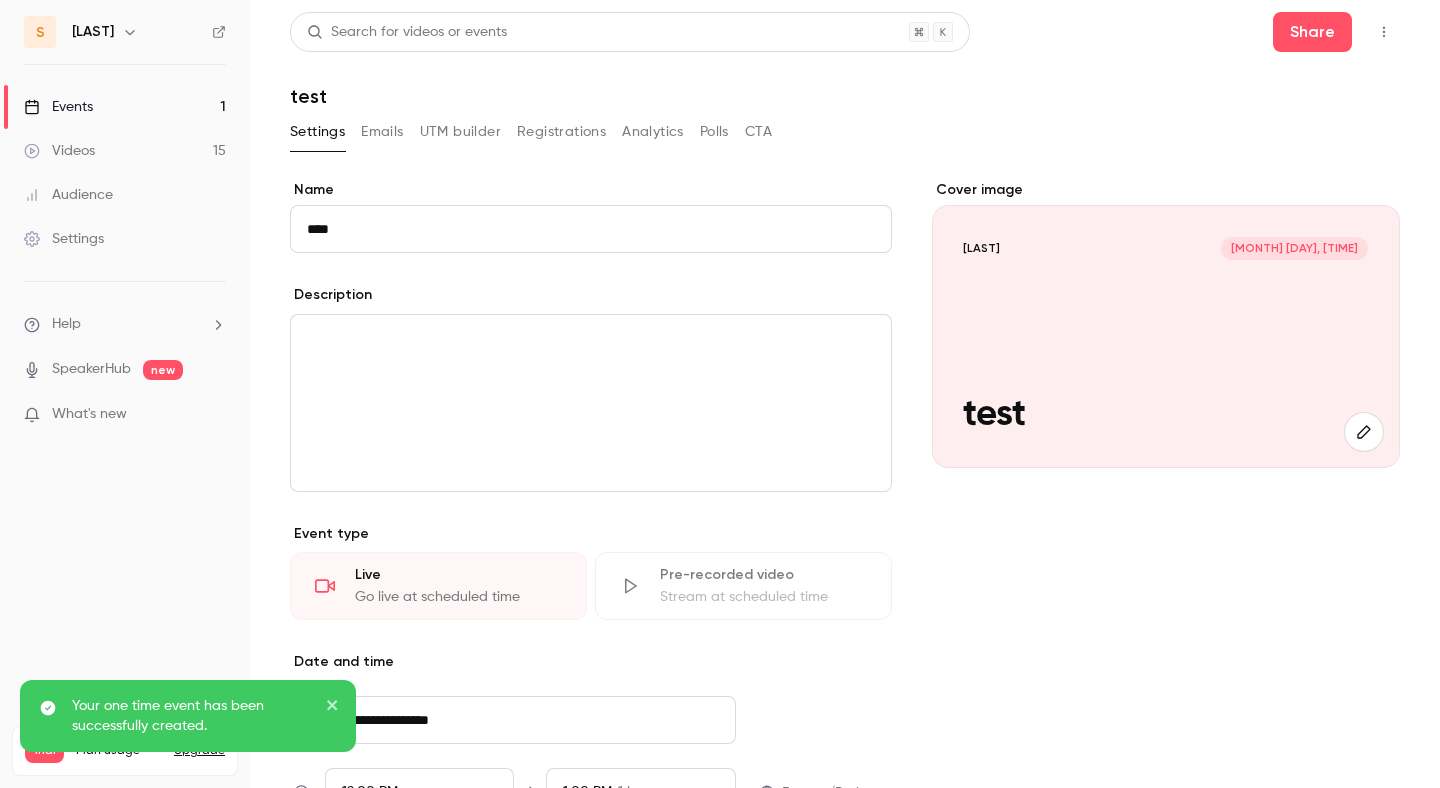click on "Events 1" at bounding box center (125, 107) 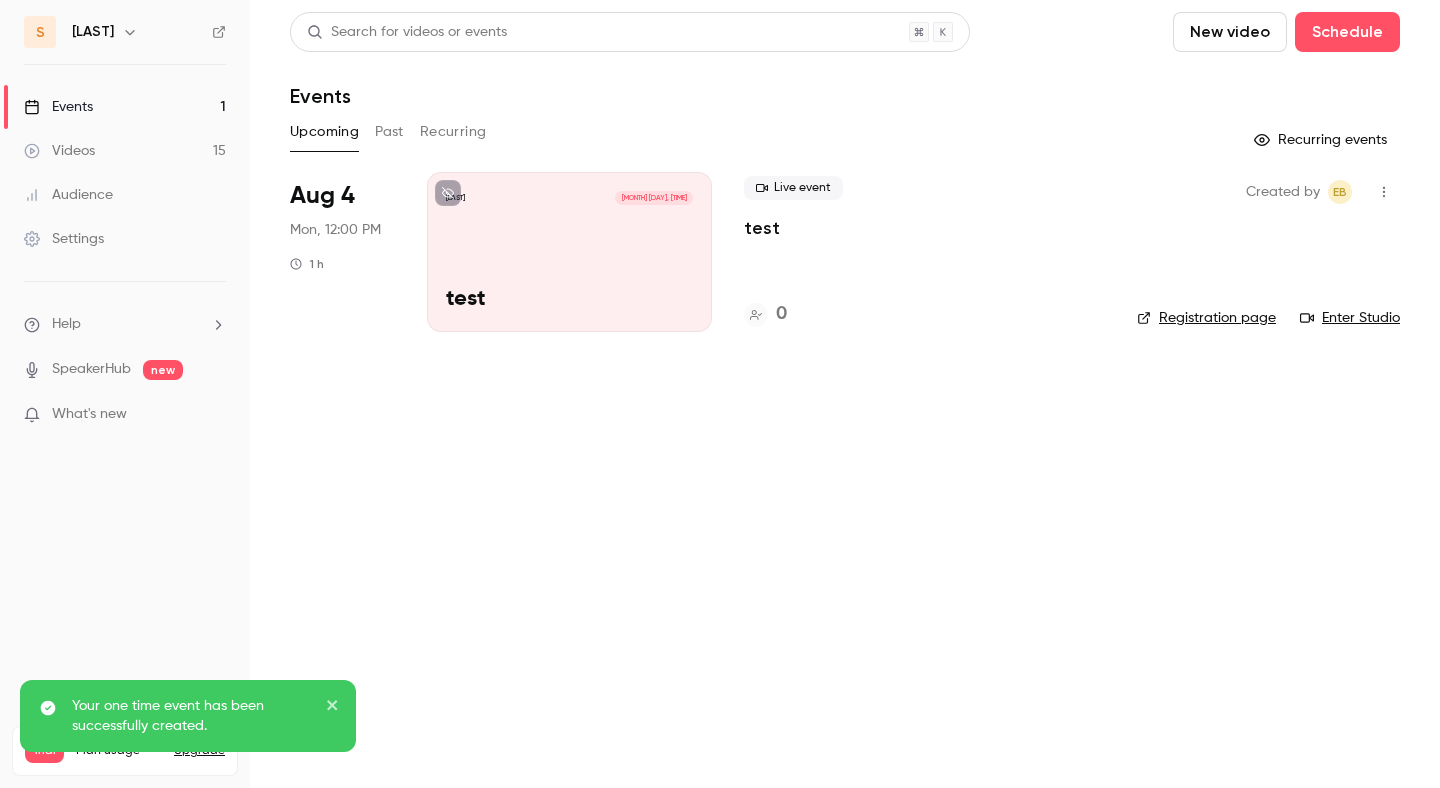 click at bounding box center [1384, 192] 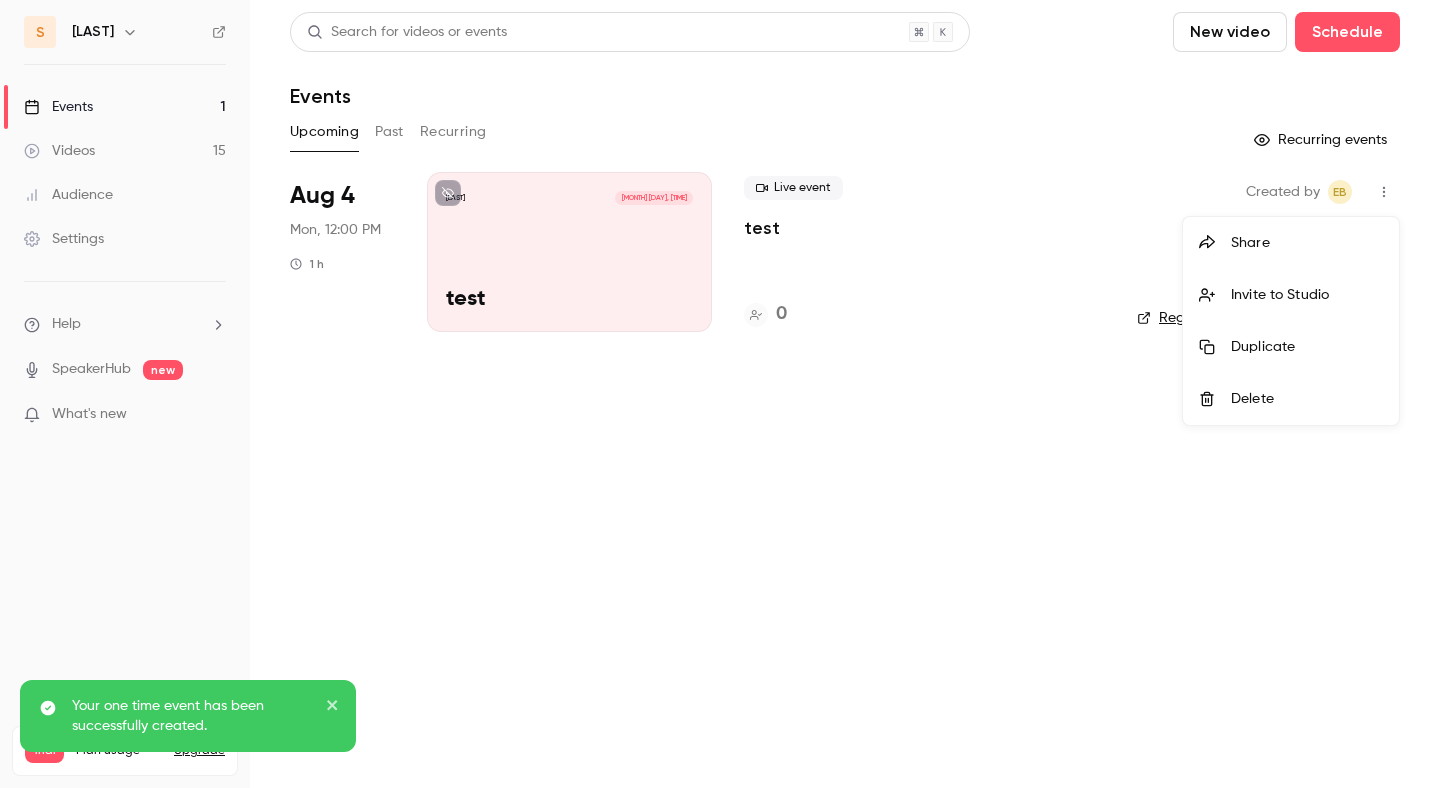 click on "Delete" at bounding box center [1291, 399] 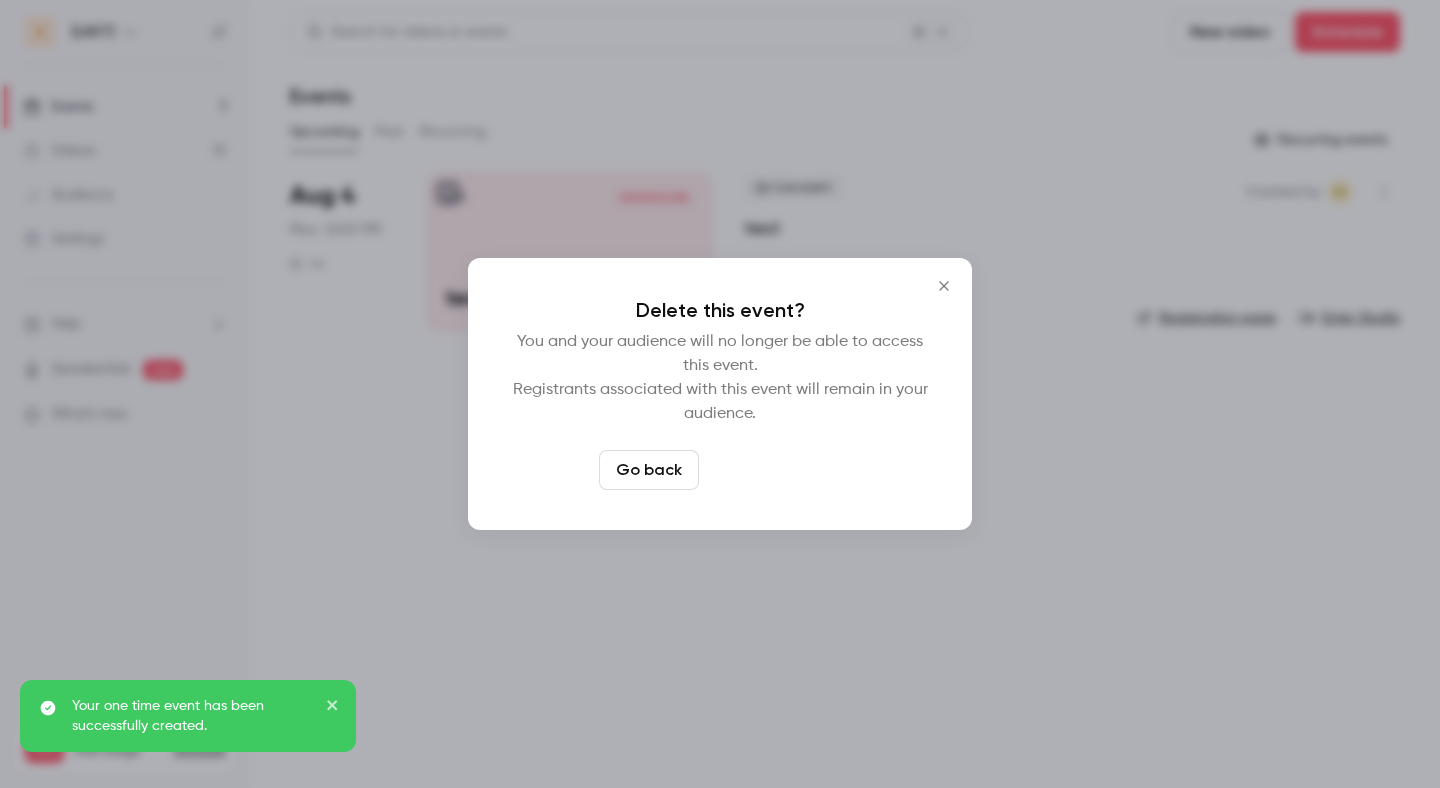 click on "Delete event" at bounding box center [774, 470] 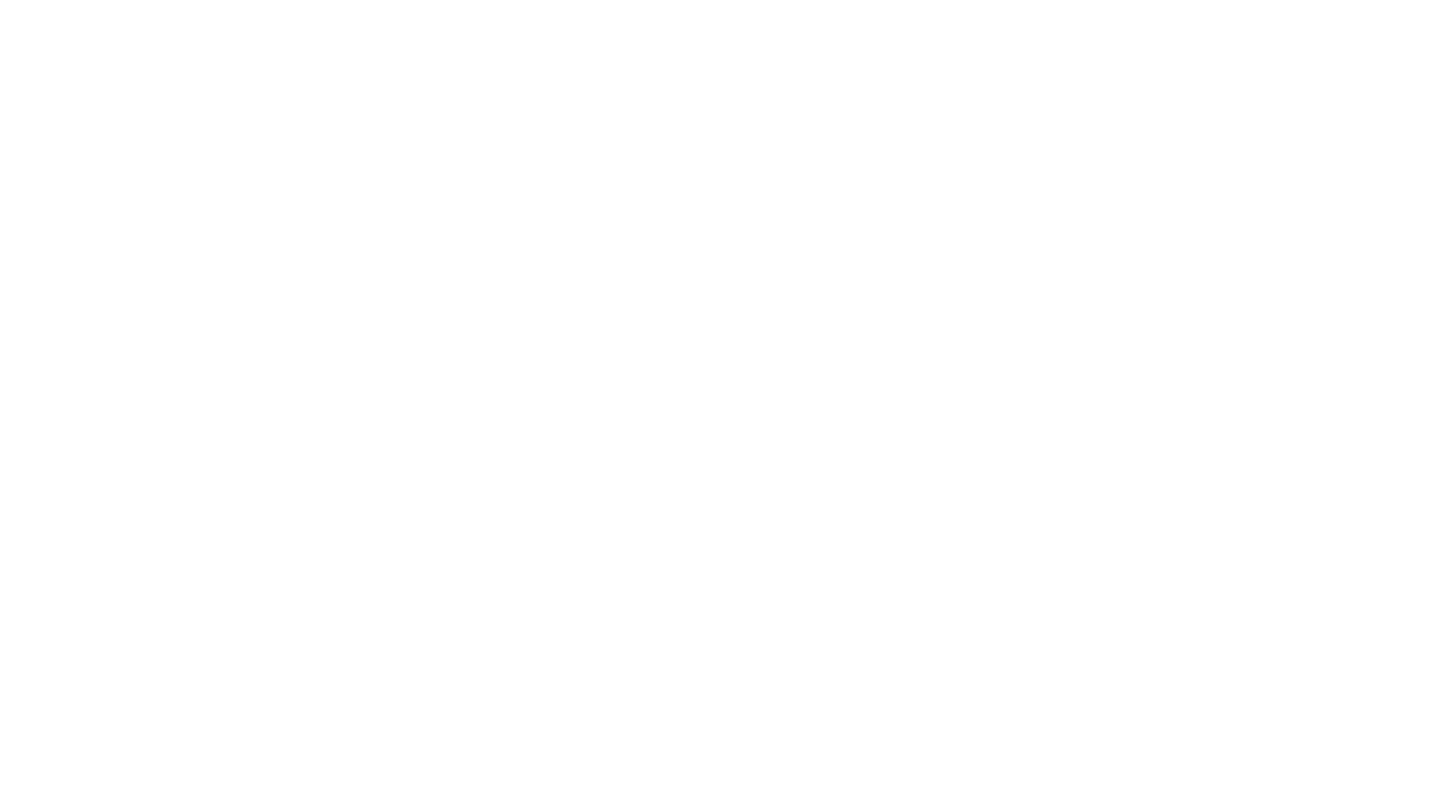 scroll, scrollTop: 0, scrollLeft: 0, axis: both 